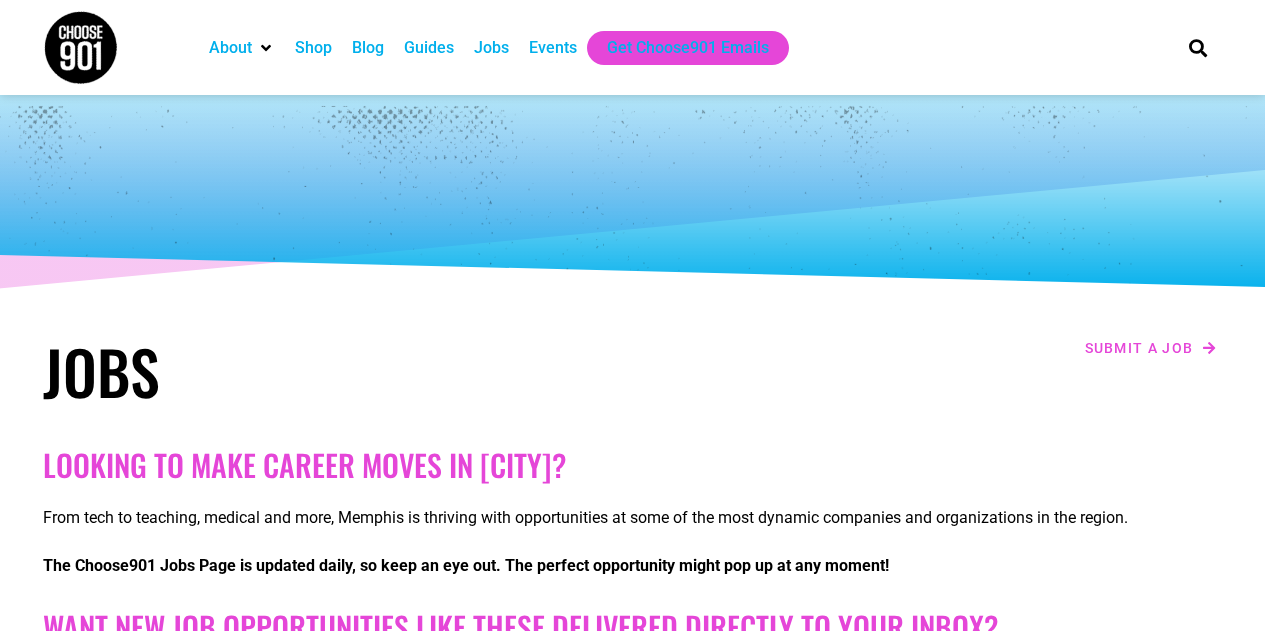 scroll, scrollTop: 251, scrollLeft: 0, axis: vertical 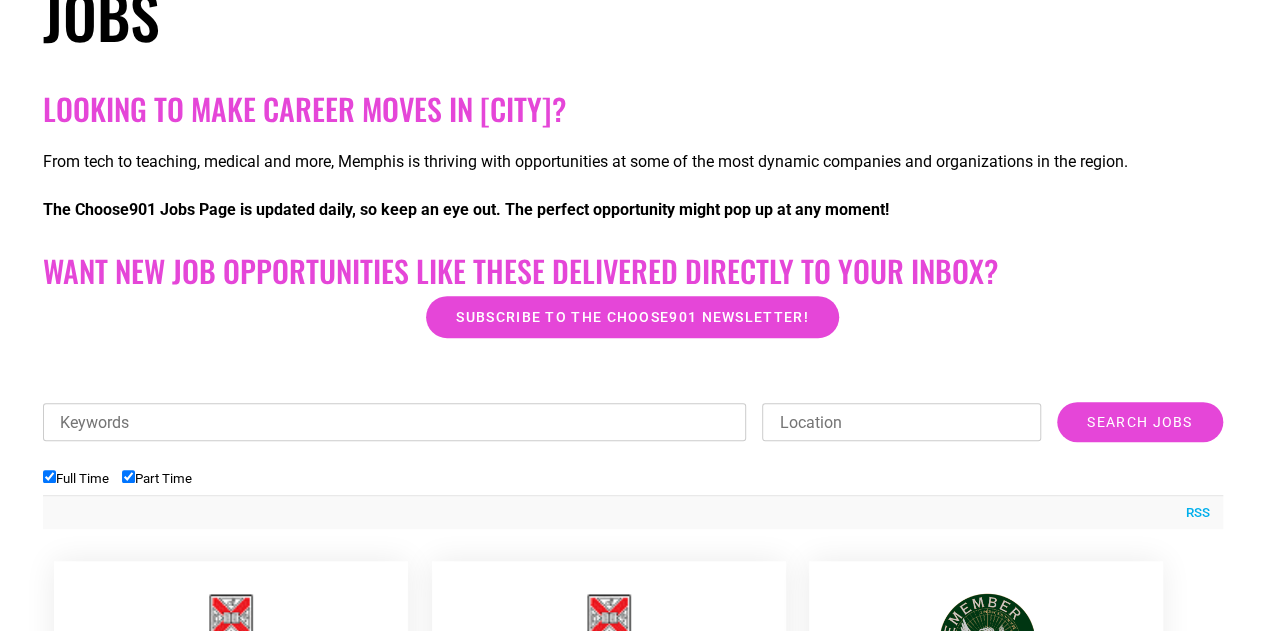 click on "Keywords" at bounding box center (395, 422) 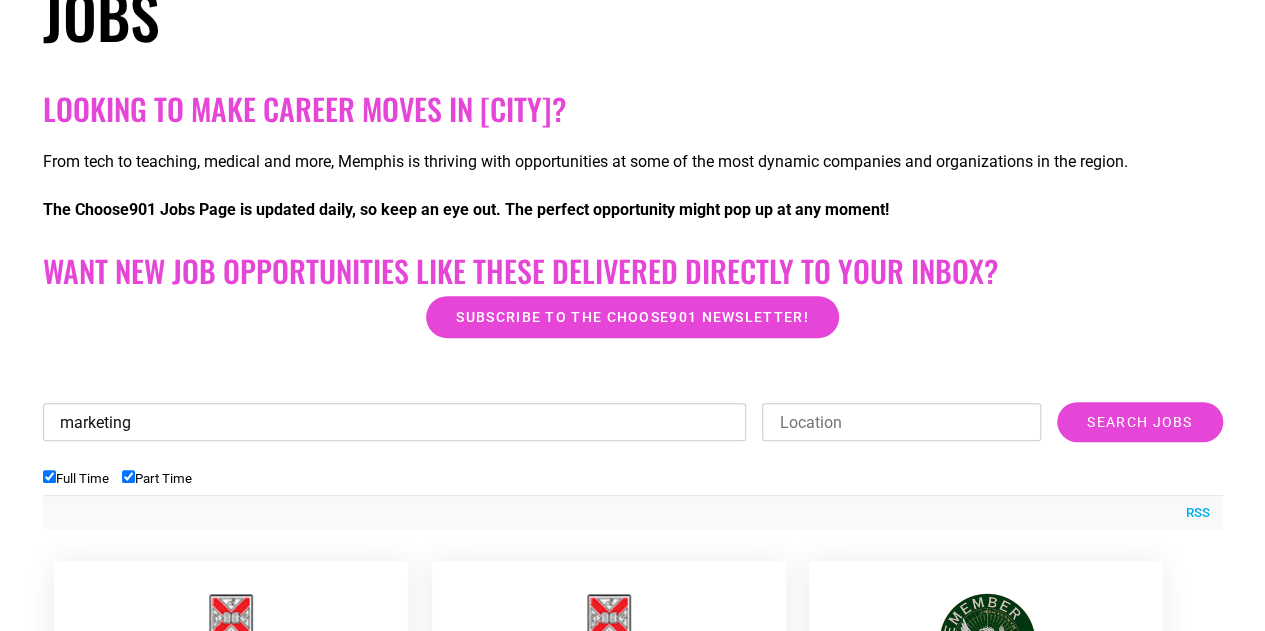 type on "marketing" 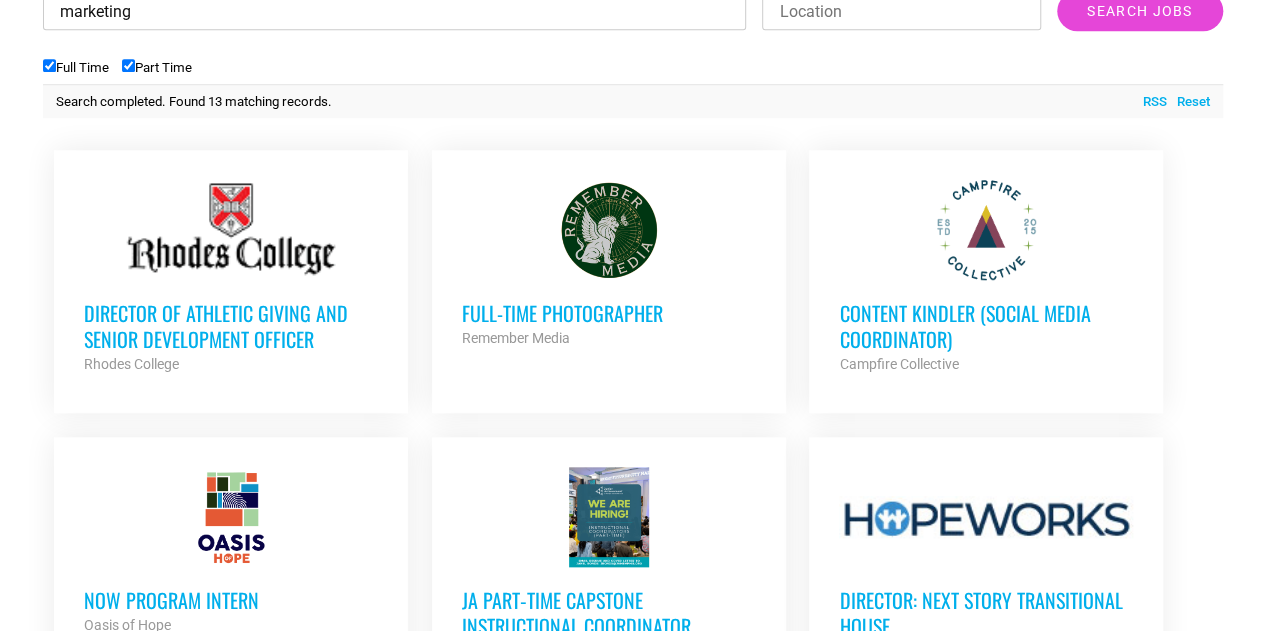 scroll, scrollTop: 768, scrollLeft: 0, axis: vertical 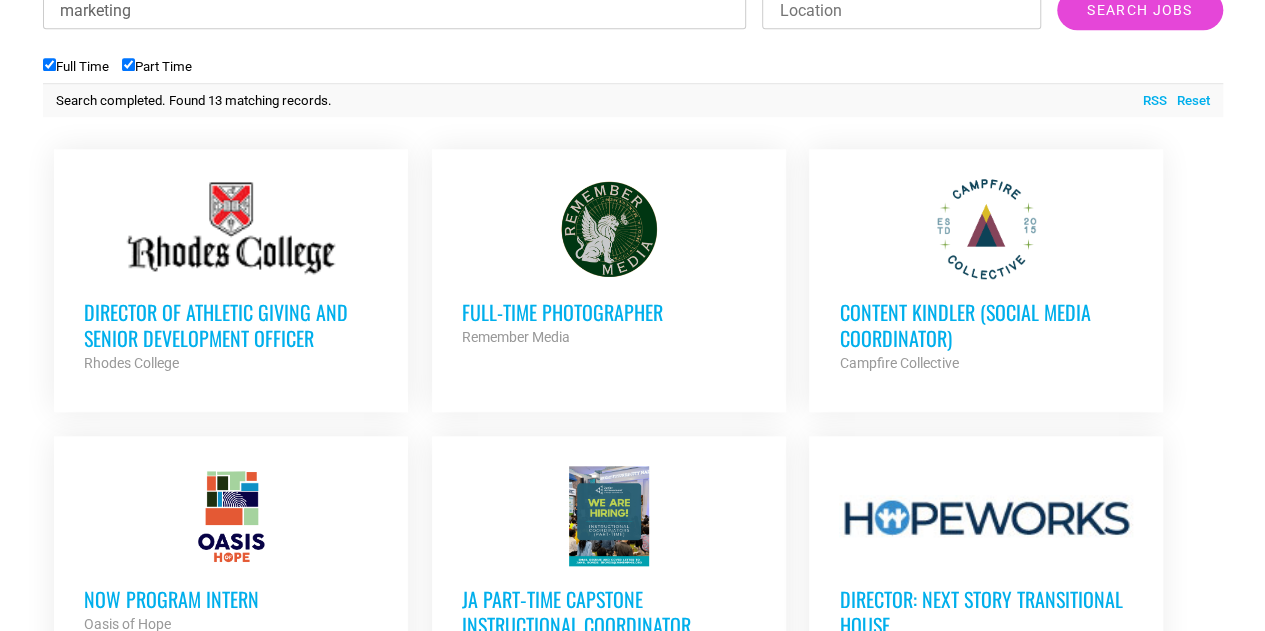click on "Full-Time Photographer" at bounding box center (609, 312) 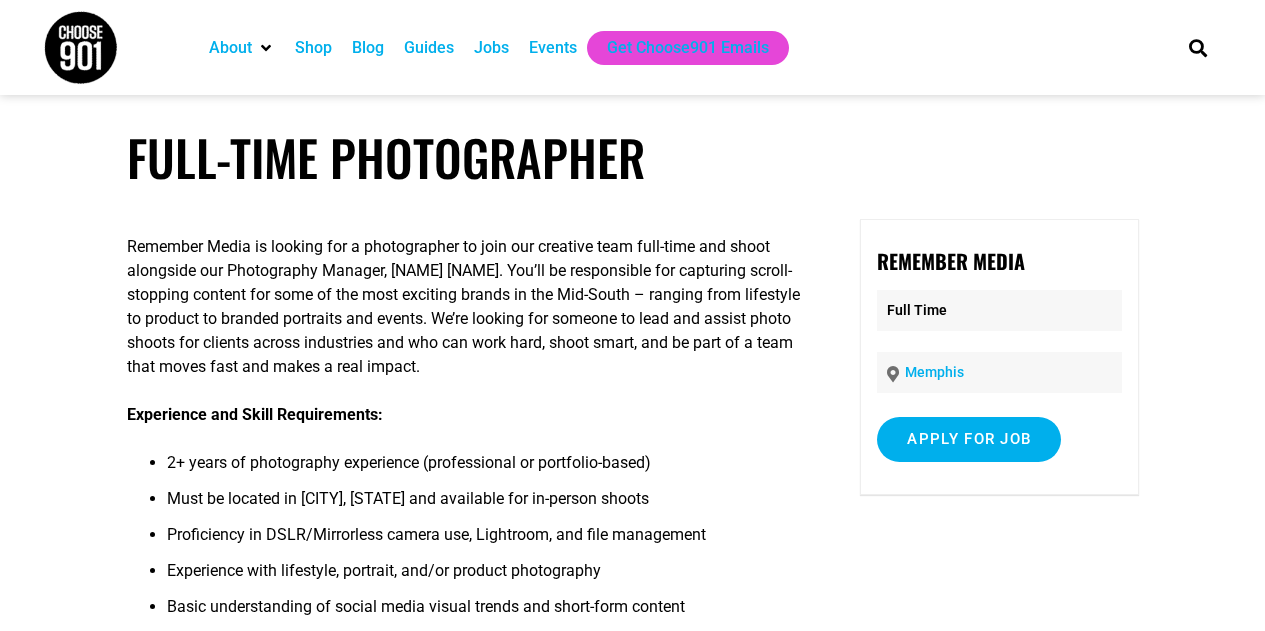 scroll, scrollTop: 0, scrollLeft: 0, axis: both 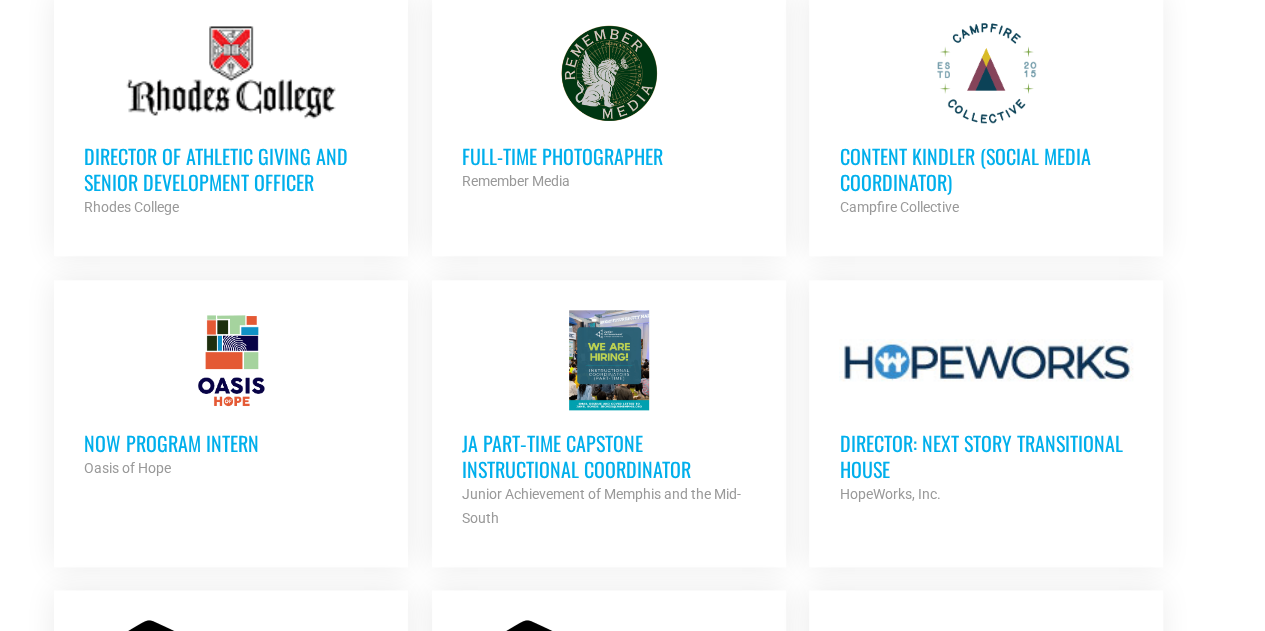 click on "Content Kindler (Social Media Coordinator)" at bounding box center (986, 169) 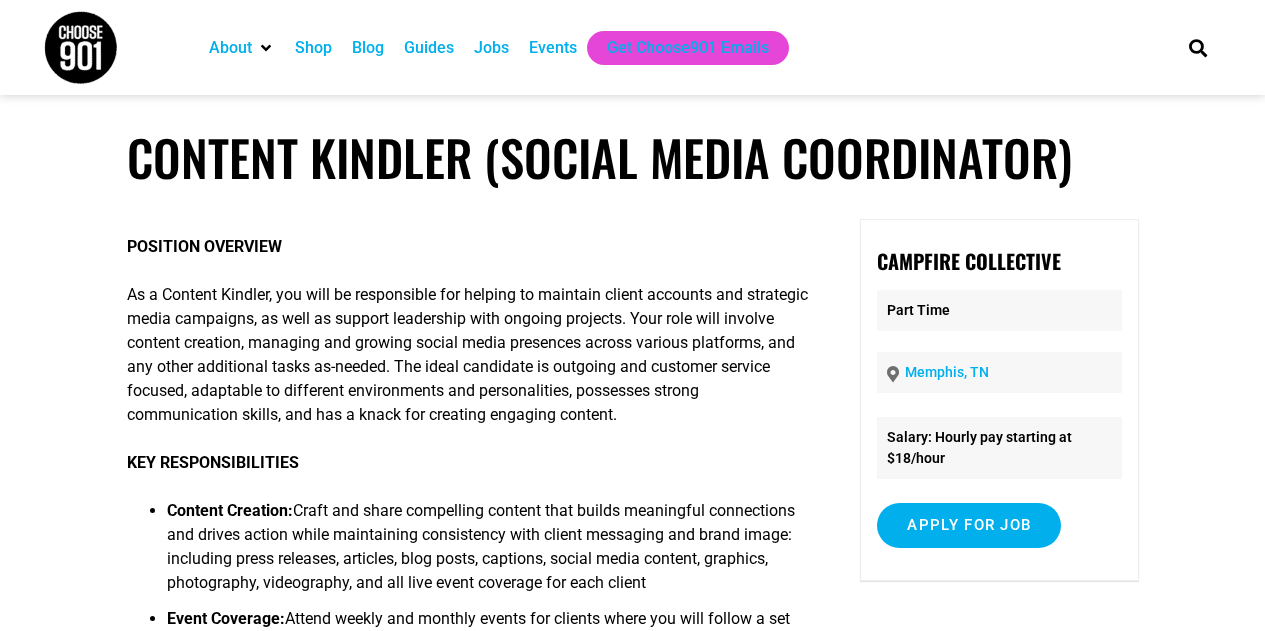 scroll, scrollTop: 0, scrollLeft: 0, axis: both 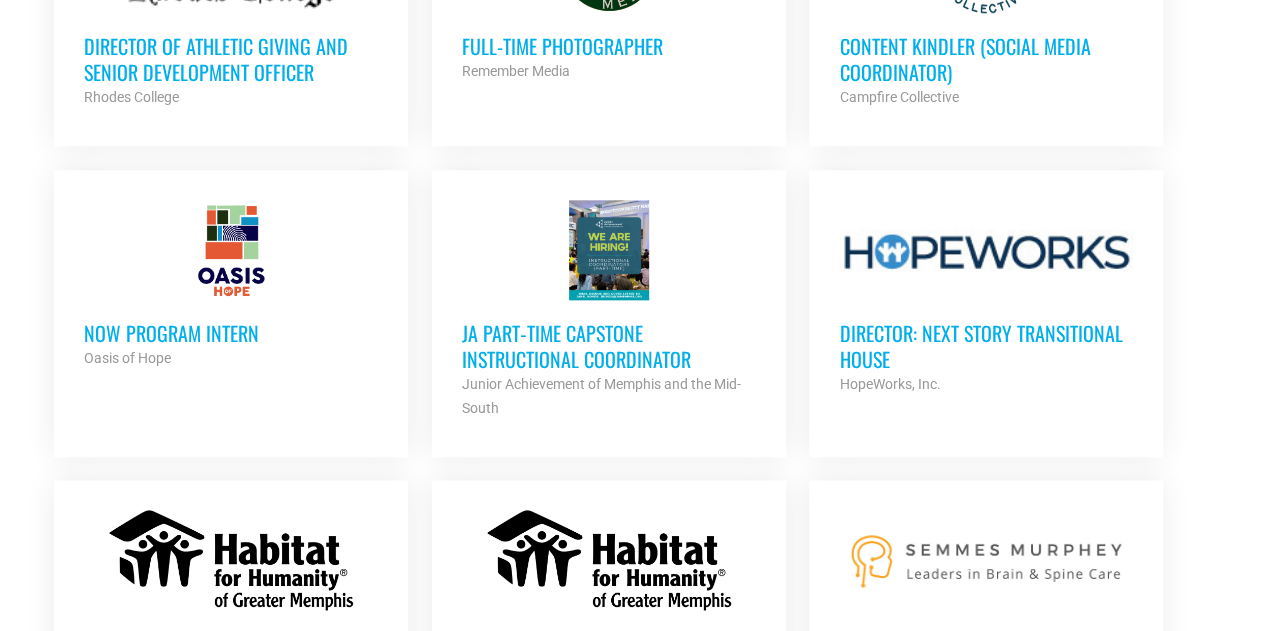 click on "JA Part‐time Capstone Instructional Coordinator" at bounding box center [609, 346] 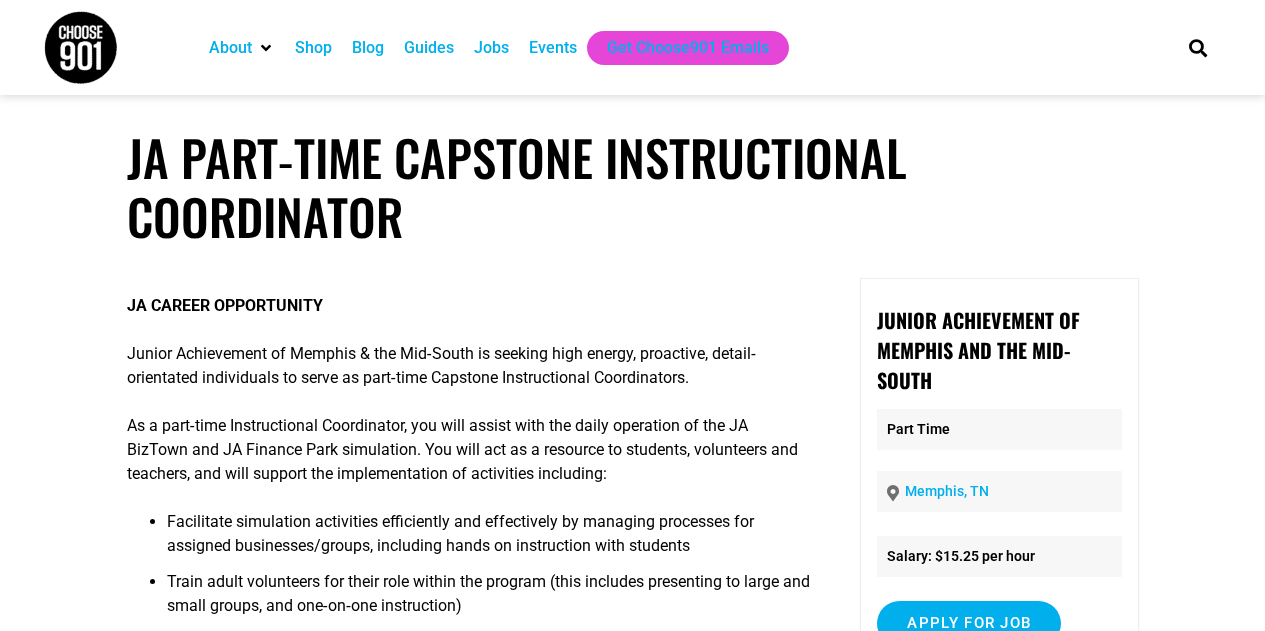 scroll, scrollTop: 0, scrollLeft: 0, axis: both 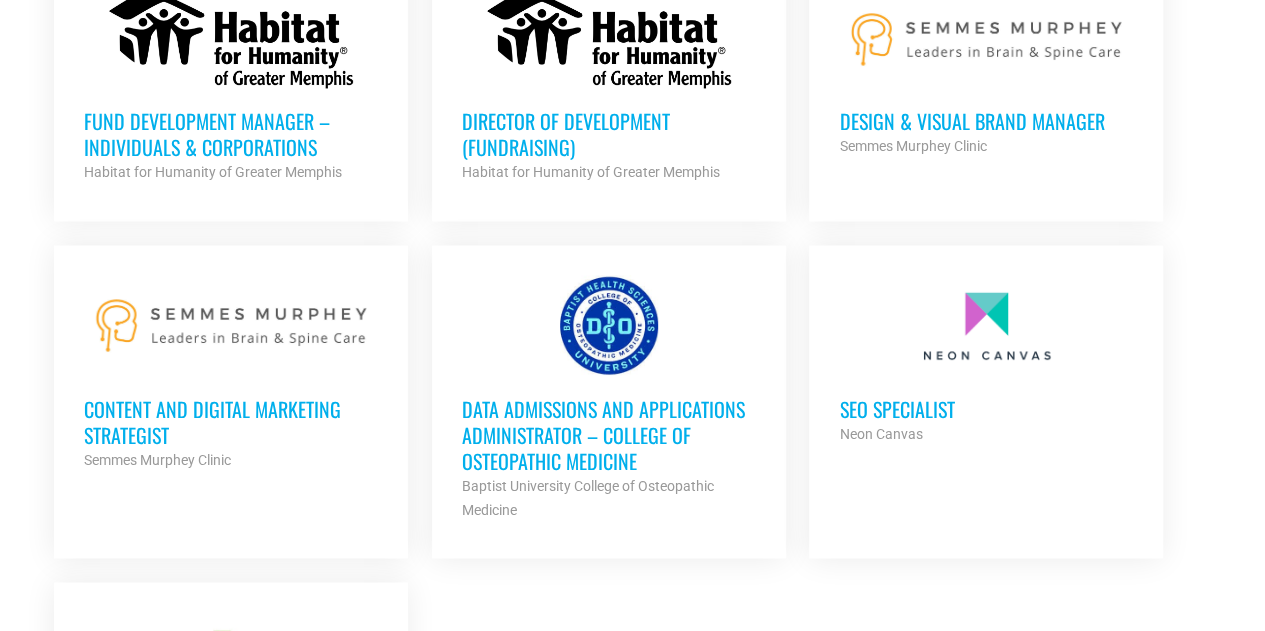 click on "Content and Digital Marketing Strategist" at bounding box center [231, 421] 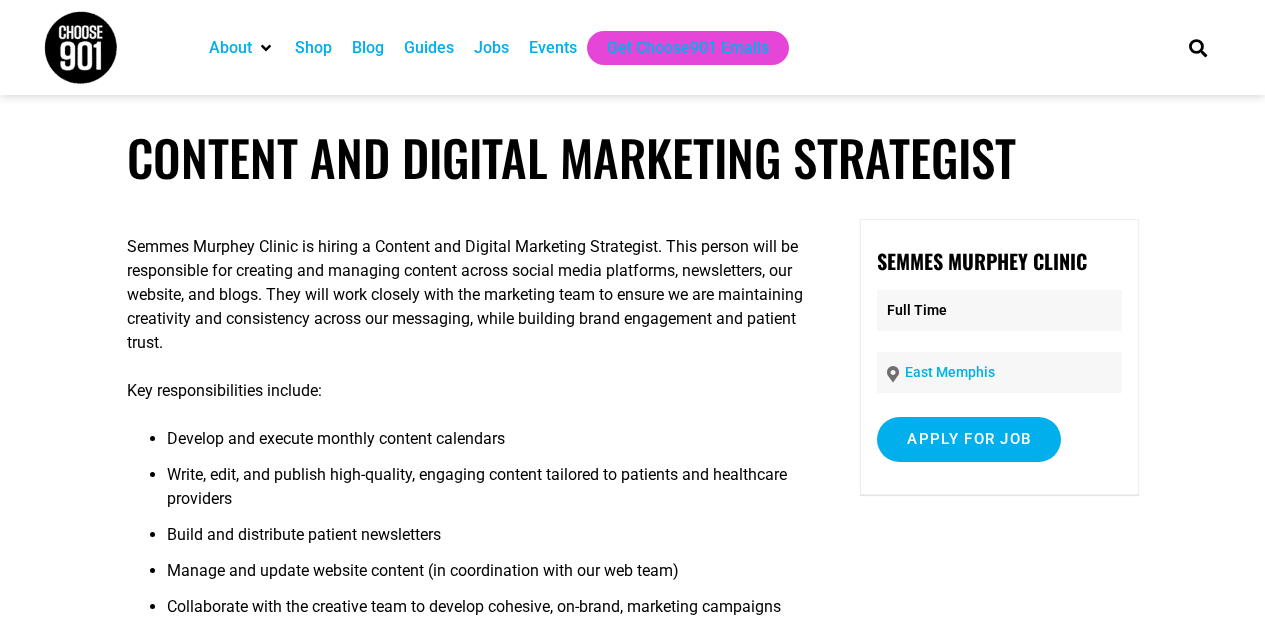 scroll, scrollTop: 0, scrollLeft: 0, axis: both 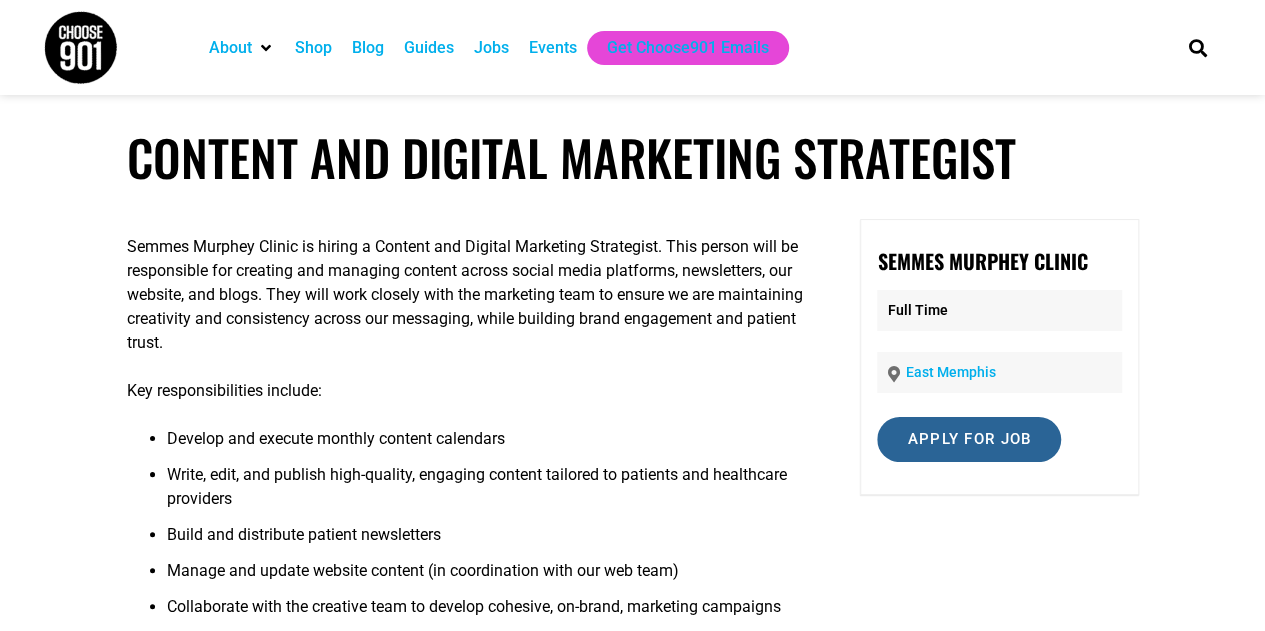 click on "Apply for job" at bounding box center (969, 439) 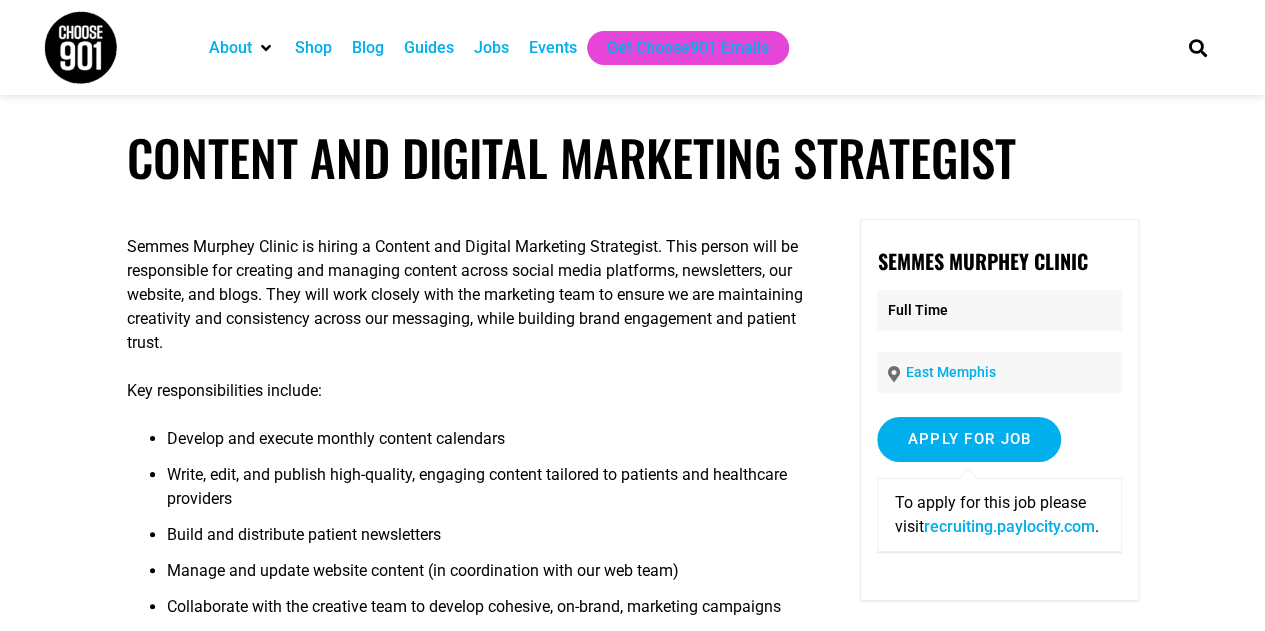 click on "recruiting.paylocity.com" at bounding box center [1008, 526] 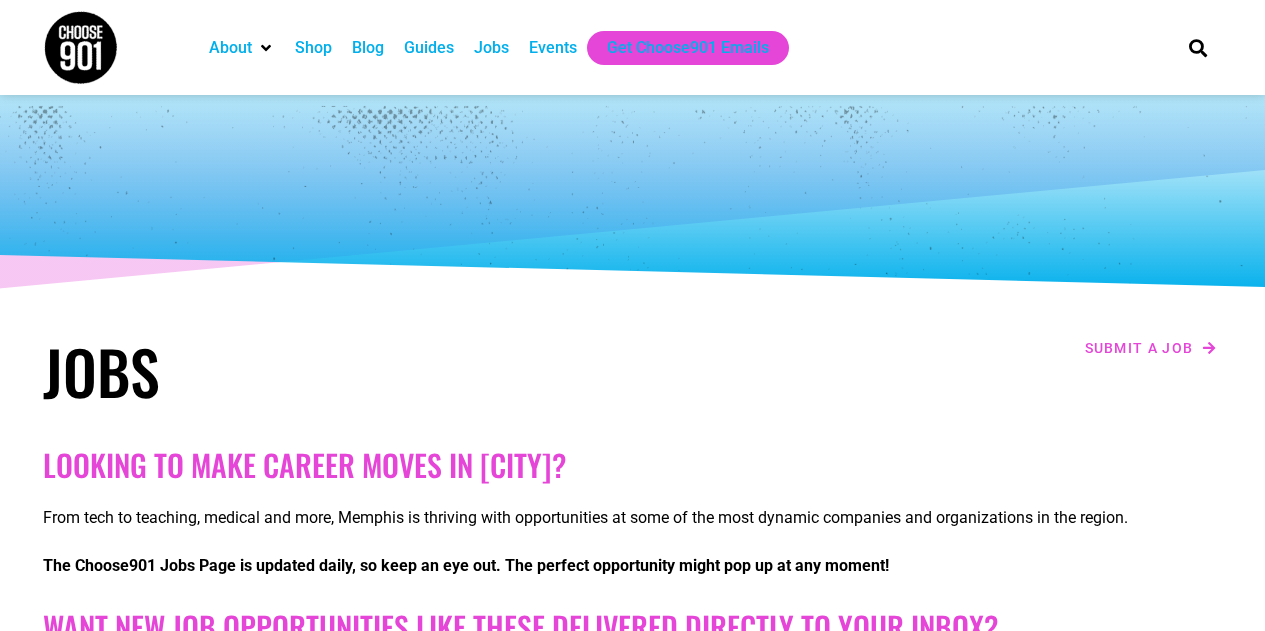 scroll, scrollTop: 662, scrollLeft: 0, axis: vertical 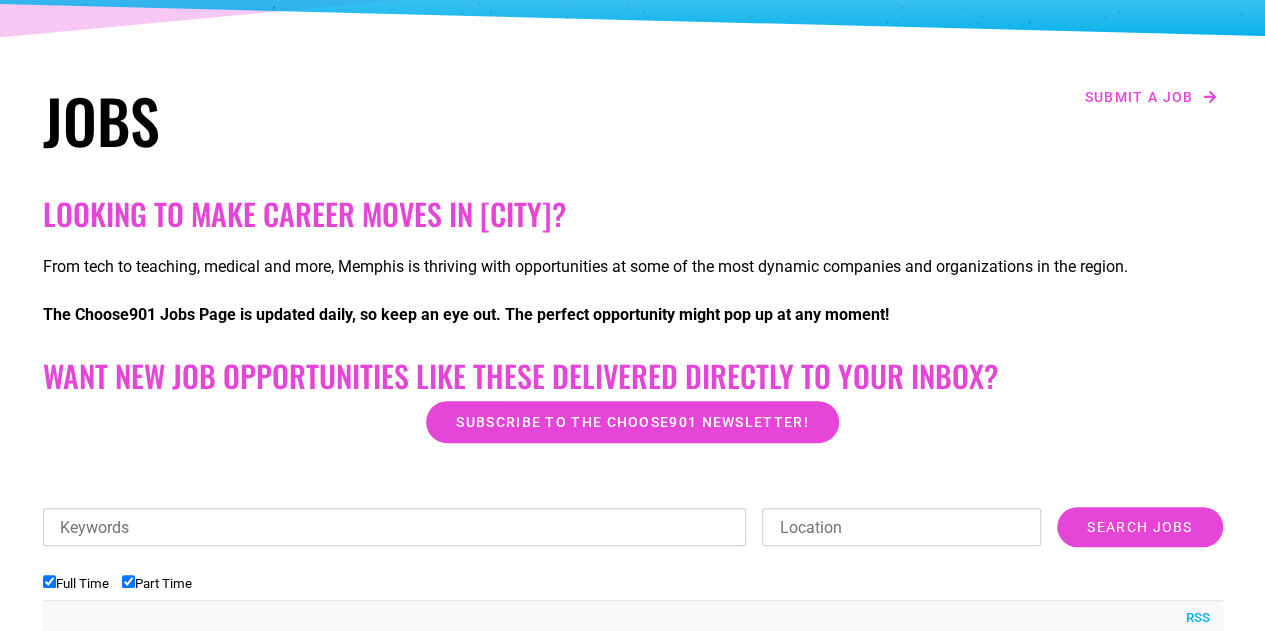 click on "Keywords" at bounding box center [395, 527] 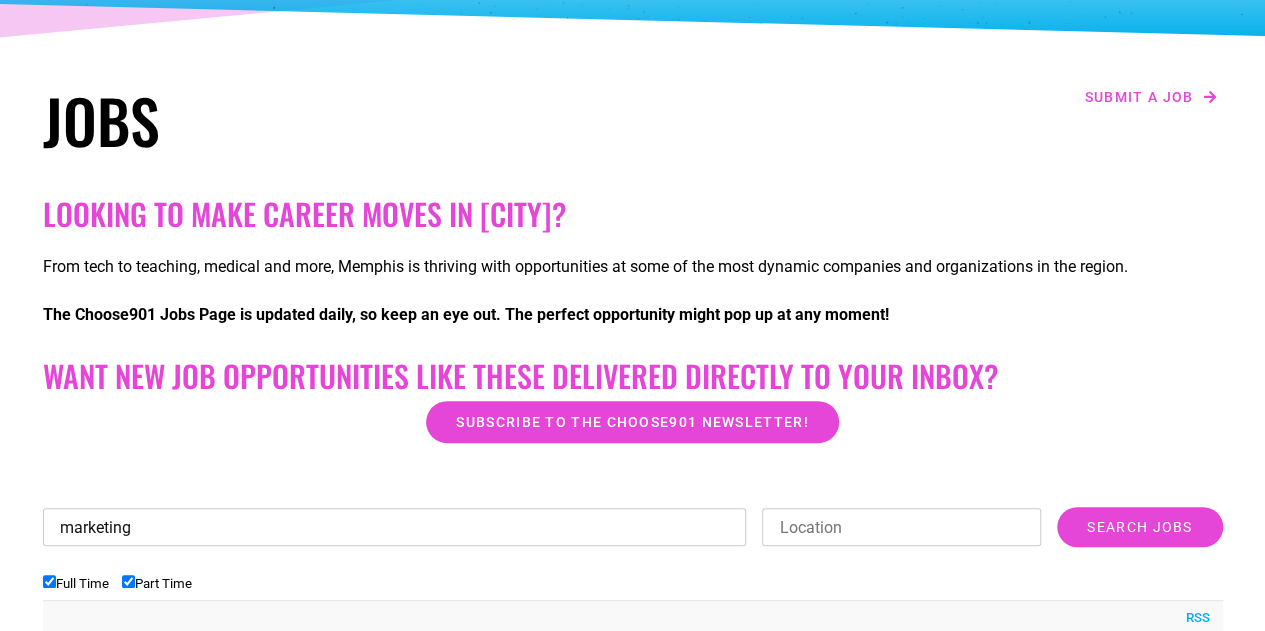 type on "marketing" 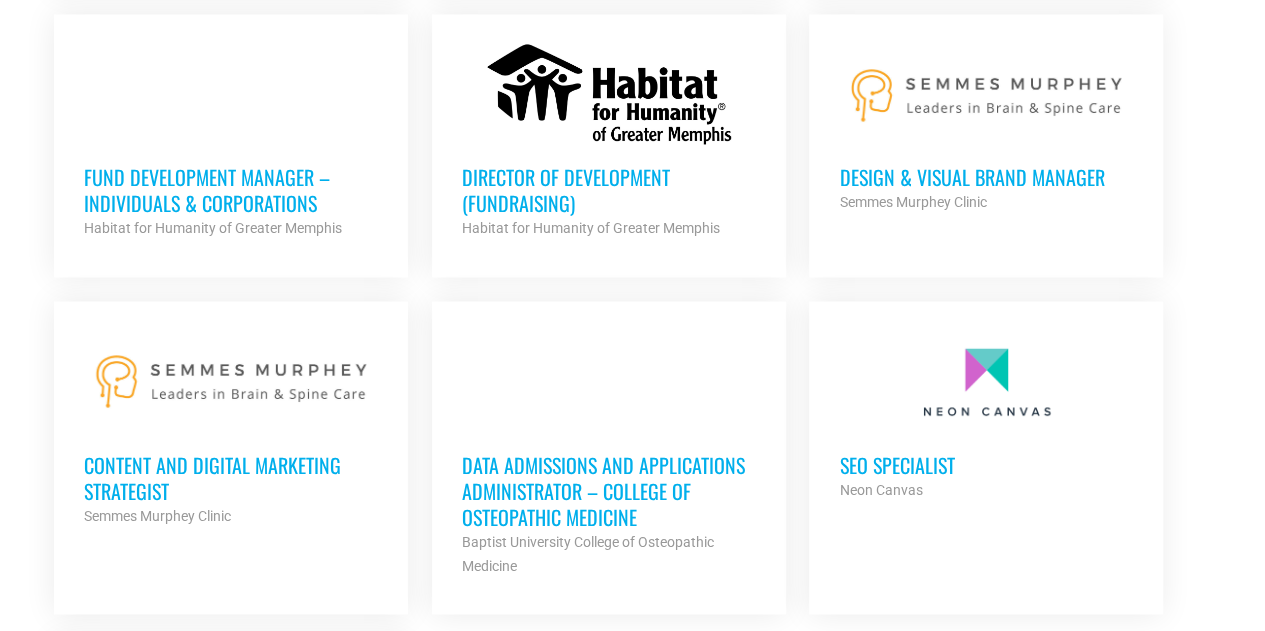 scroll, scrollTop: 1501, scrollLeft: 0, axis: vertical 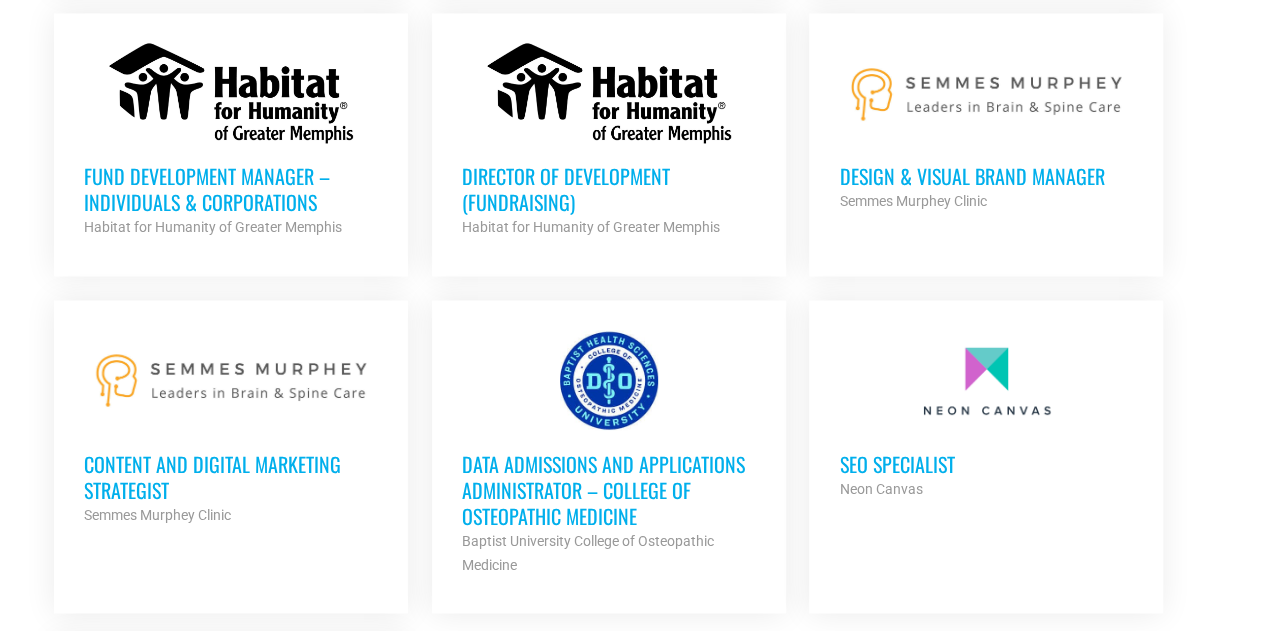 click on "Content and Digital Marketing Strategist" at bounding box center [231, 476] 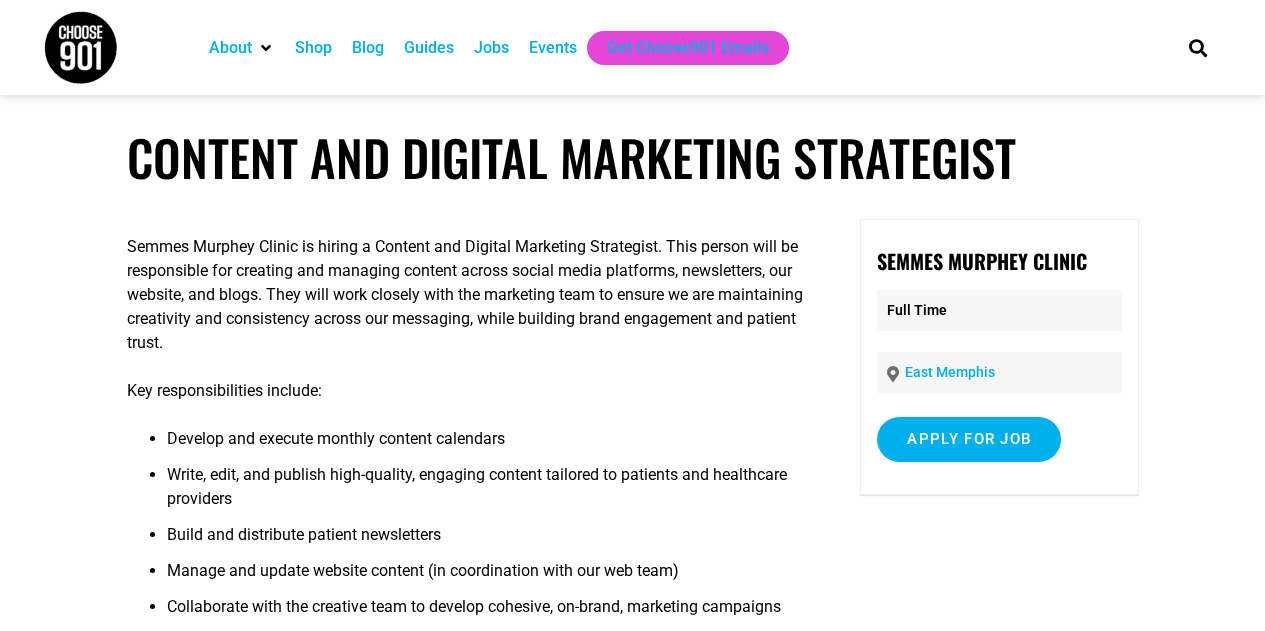 scroll, scrollTop: 0, scrollLeft: 0, axis: both 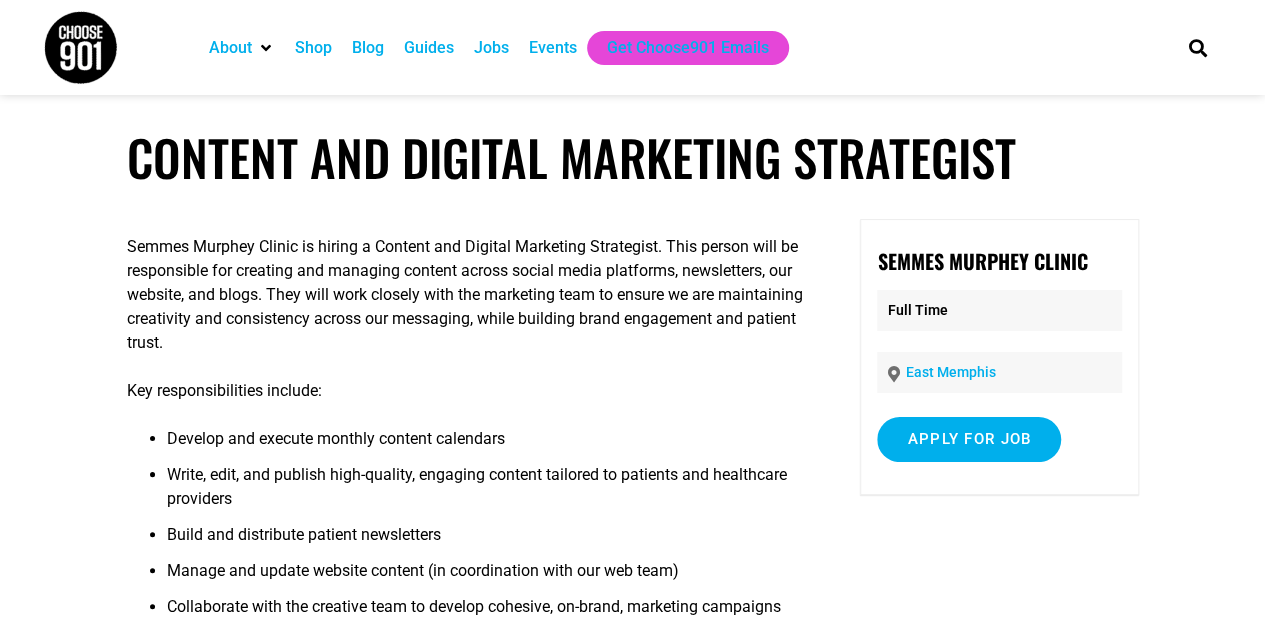 click on "Jobs" at bounding box center [491, 48] 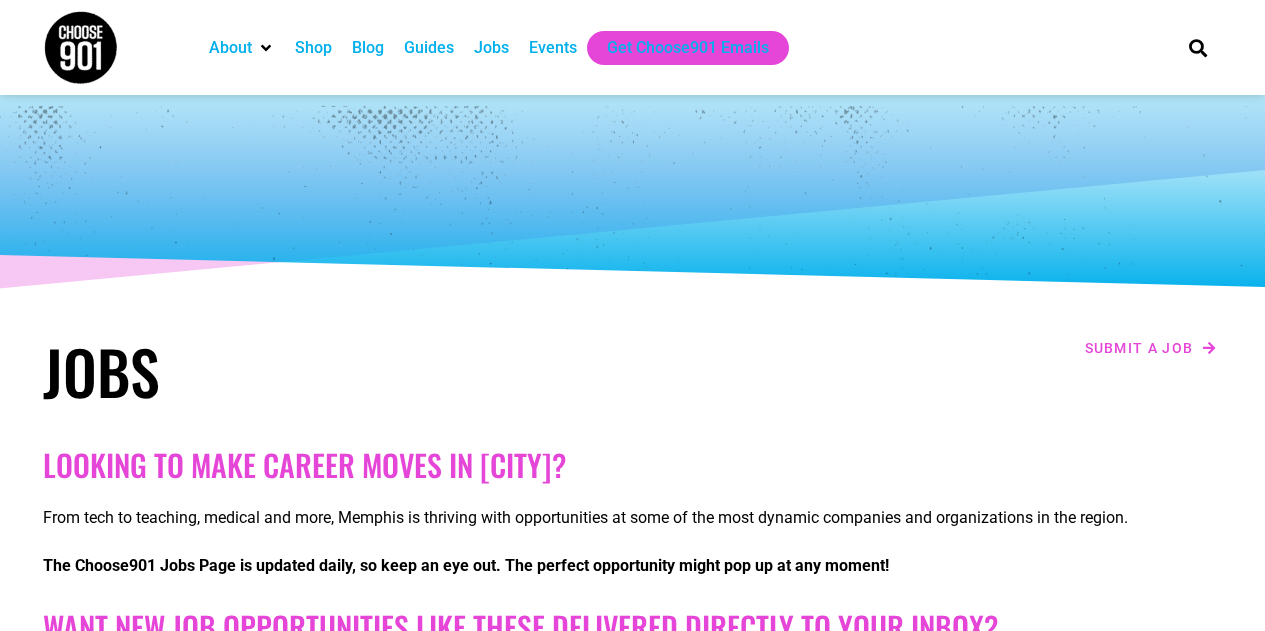 scroll, scrollTop: 0, scrollLeft: 0, axis: both 